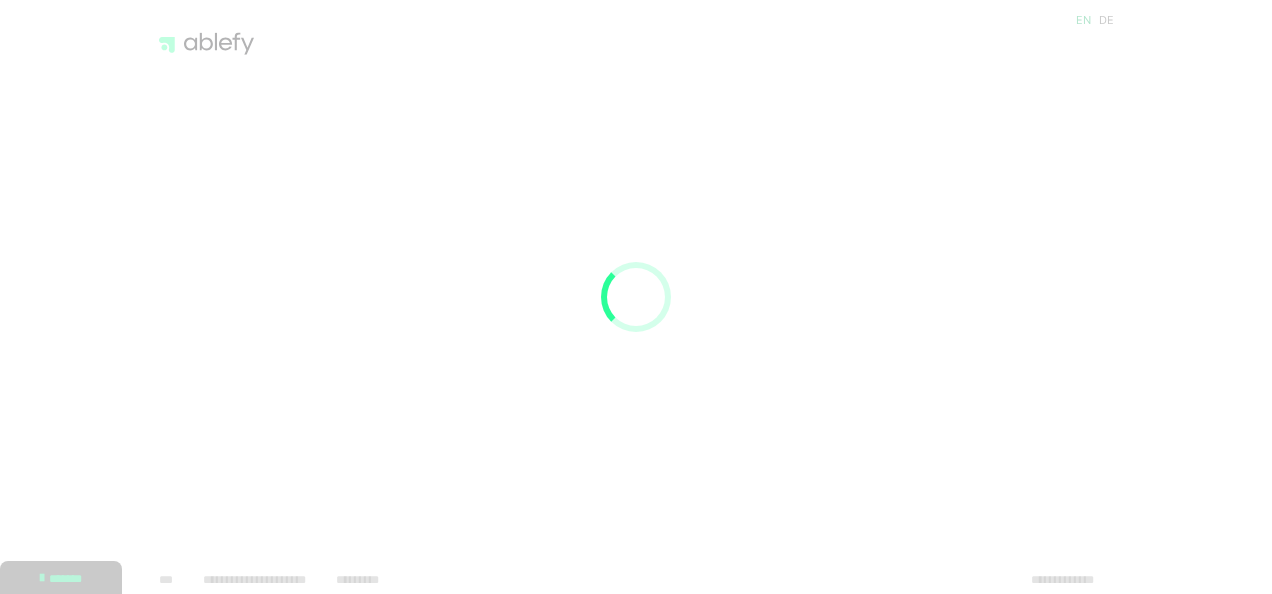 scroll, scrollTop: 0, scrollLeft: 0, axis: both 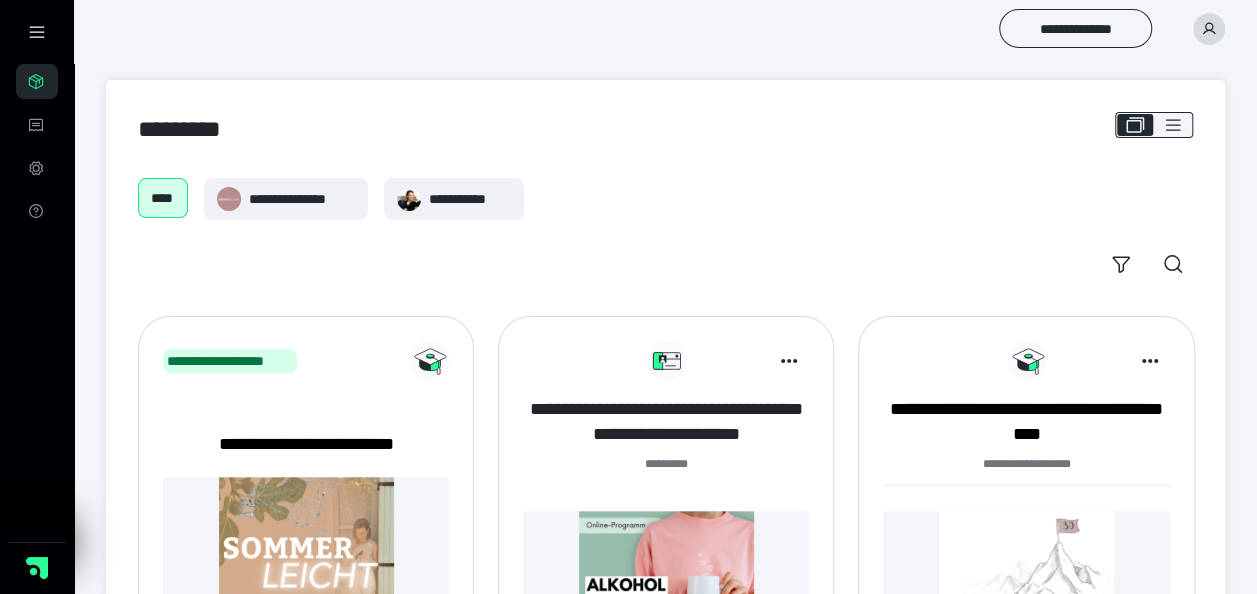 click on "**********" at bounding box center [666, 422] 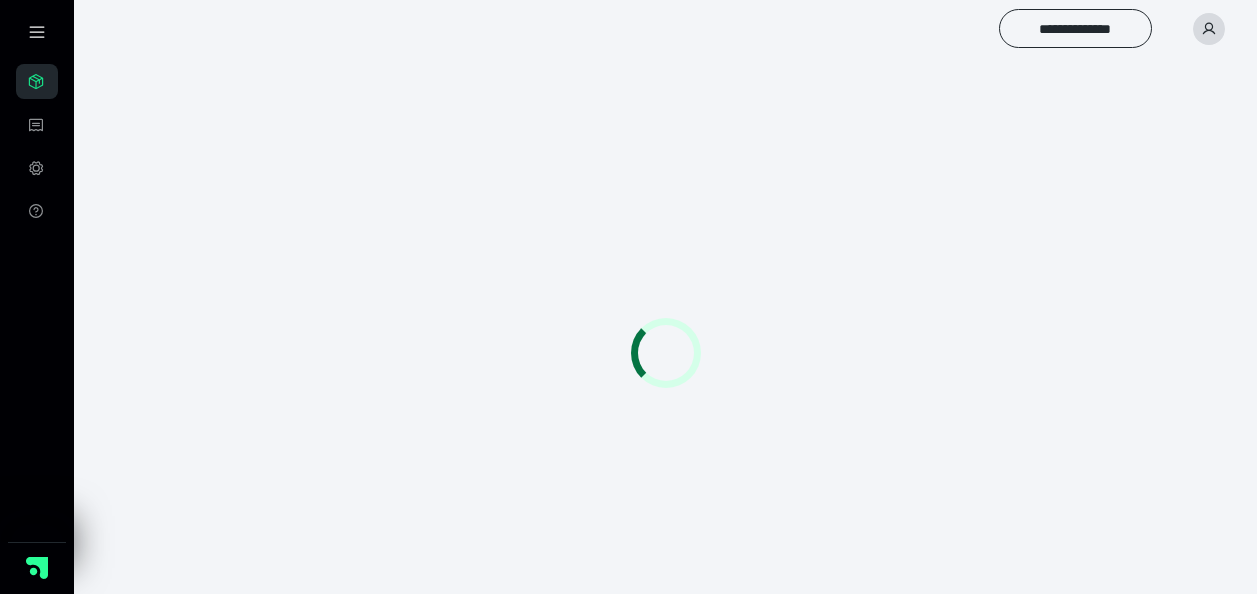 scroll, scrollTop: 0, scrollLeft: 0, axis: both 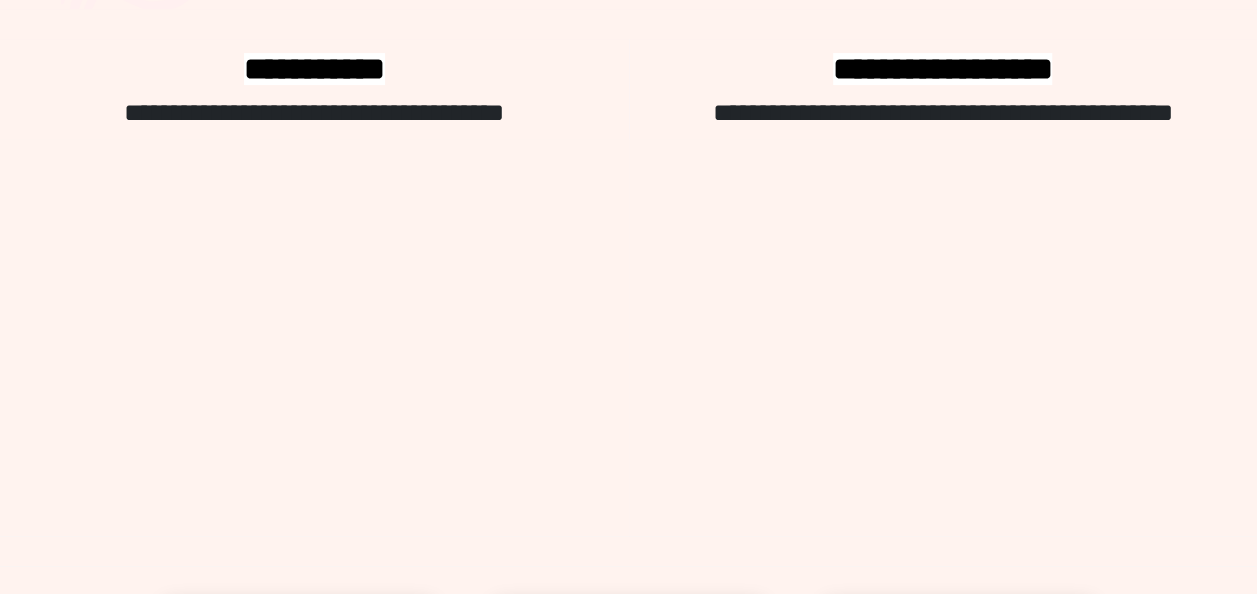 click at bounding box center [943, 338] 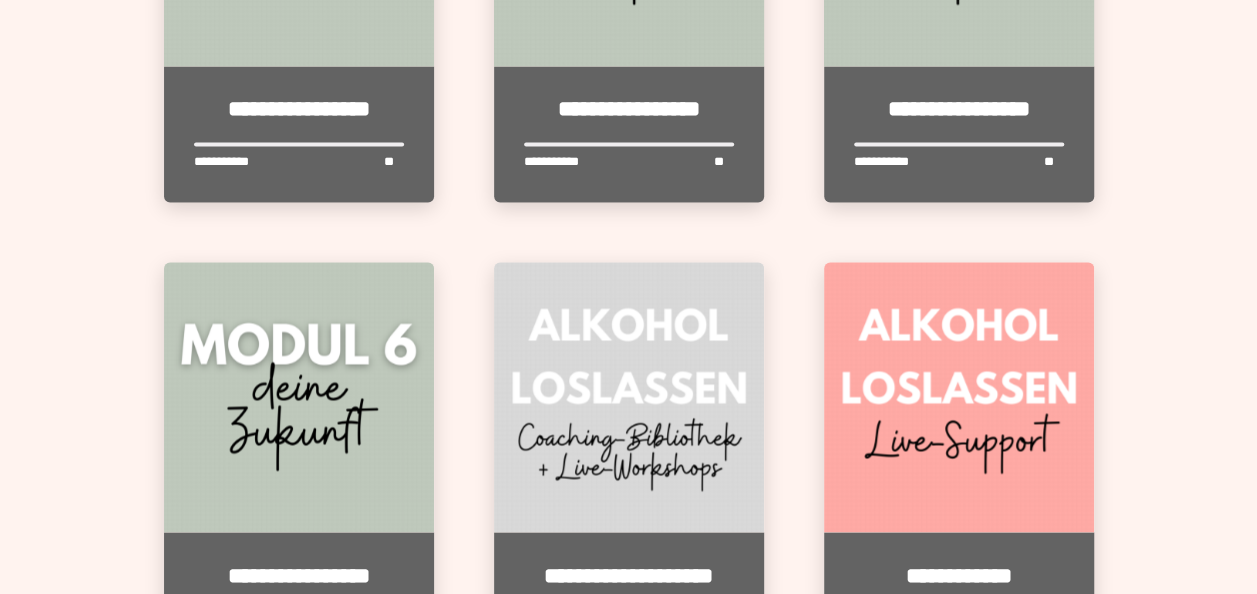scroll, scrollTop: 1553, scrollLeft: 0, axis: vertical 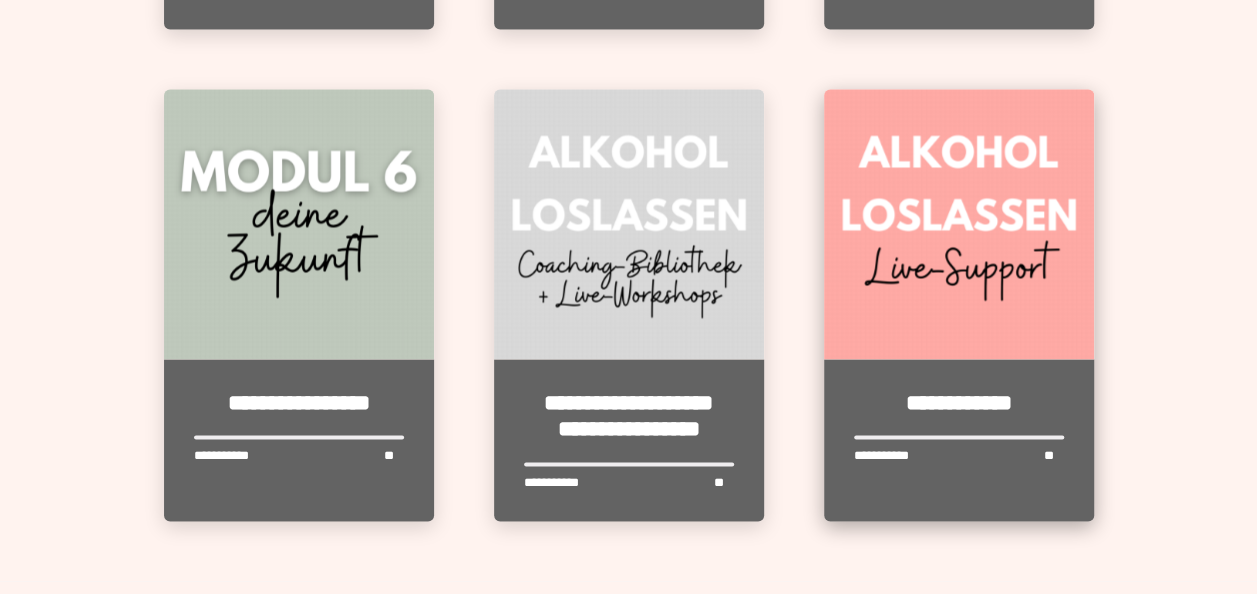 click at bounding box center [959, 224] 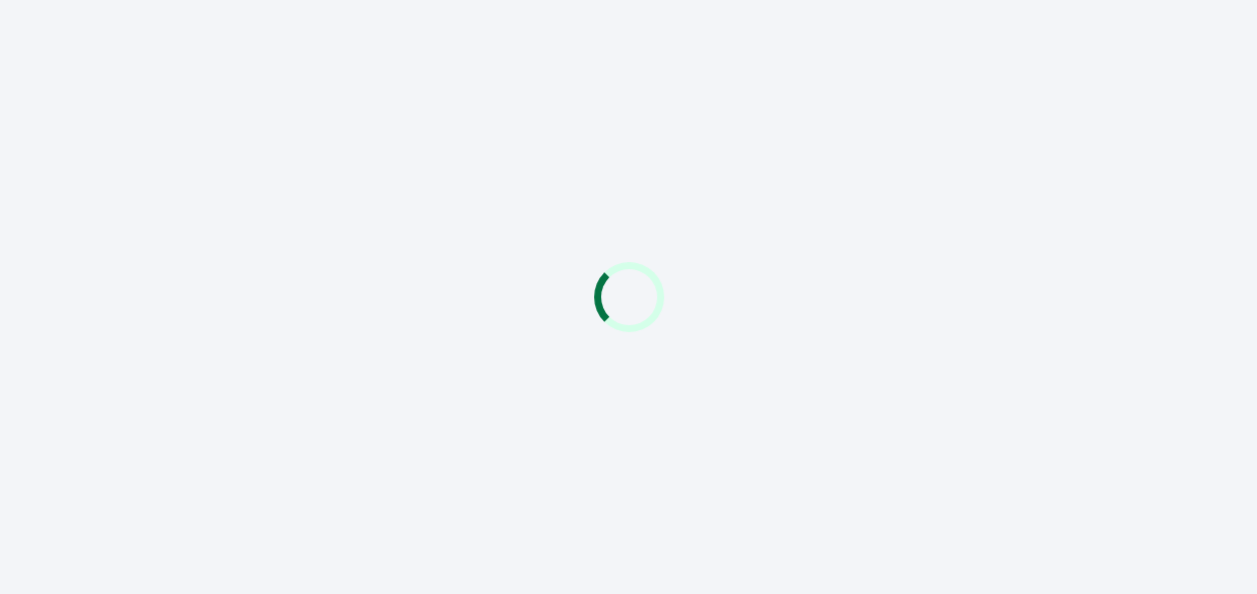 scroll, scrollTop: 0, scrollLeft: 0, axis: both 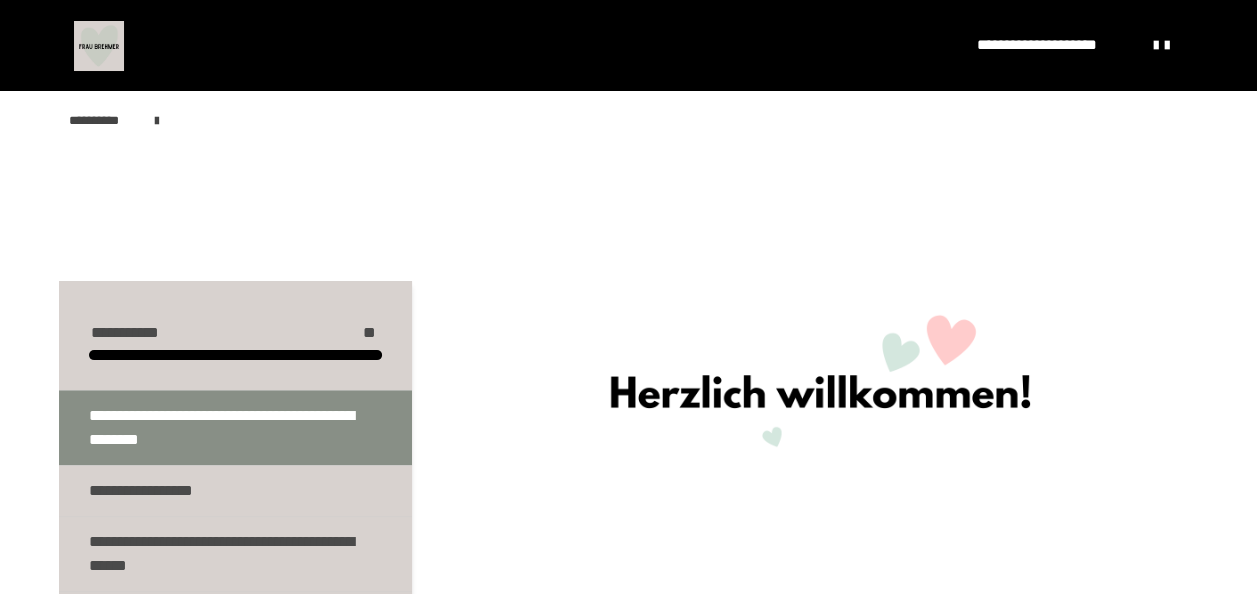click on "**********" at bounding box center (227, 428) 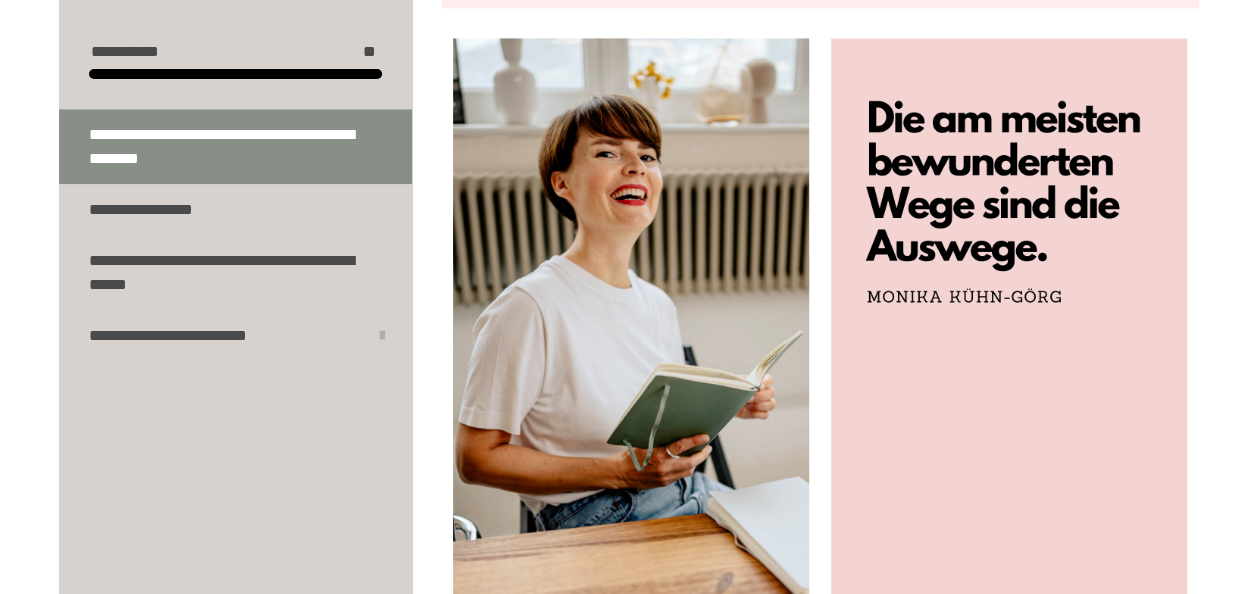 scroll, scrollTop: 1572, scrollLeft: 0, axis: vertical 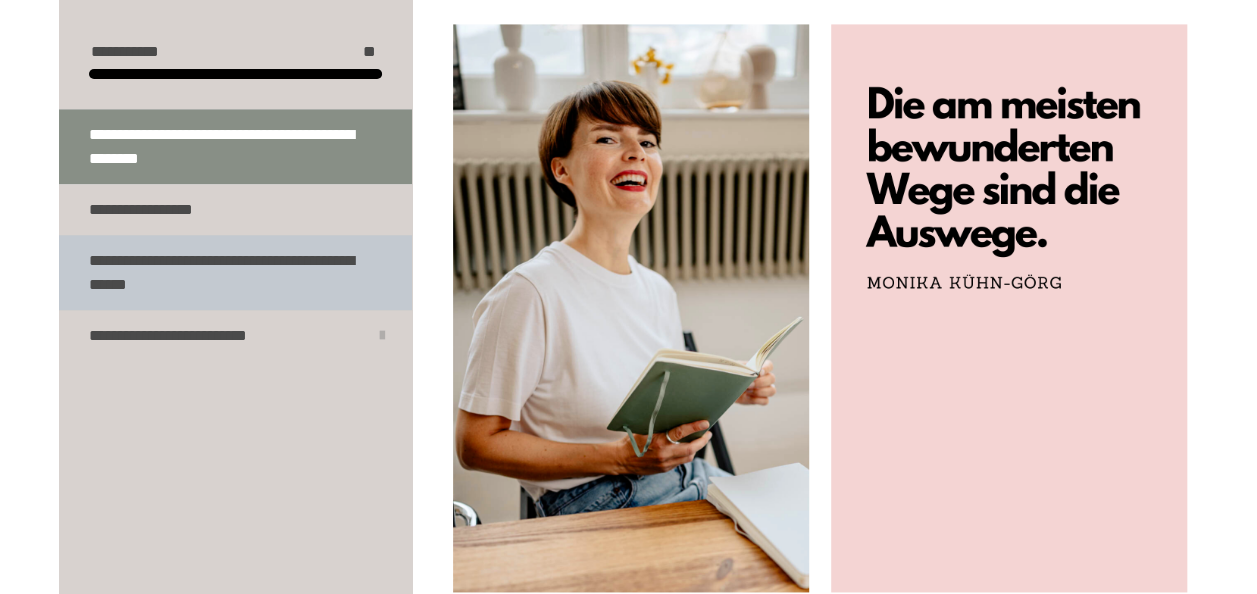 click on "**********" at bounding box center [227, 273] 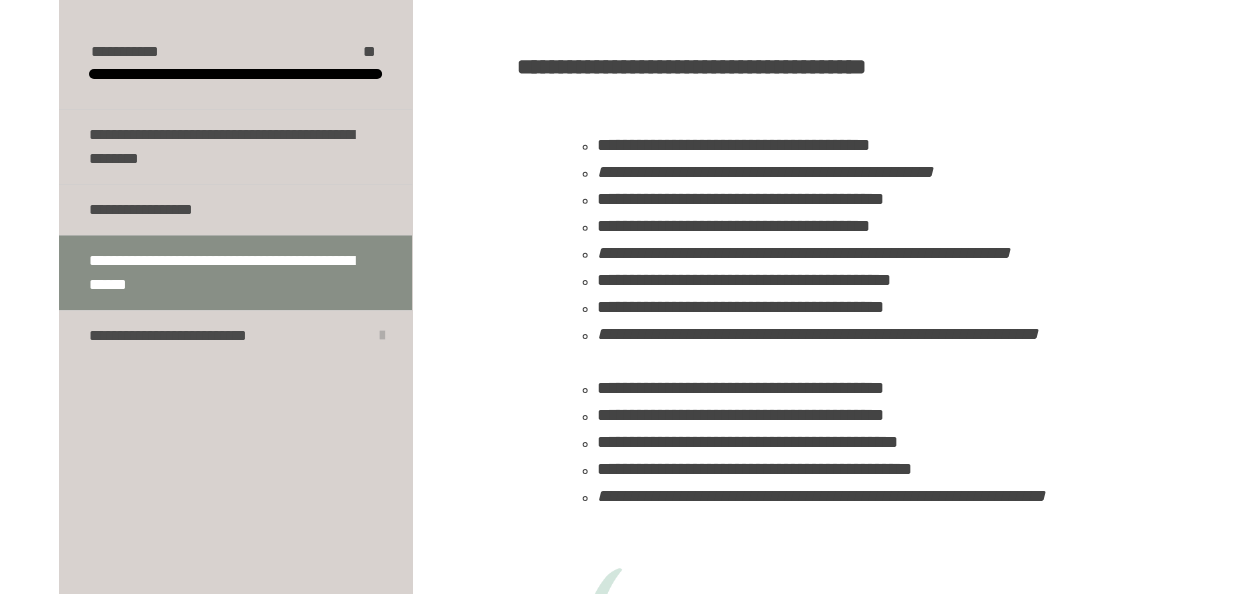 scroll, scrollTop: 1171, scrollLeft: 0, axis: vertical 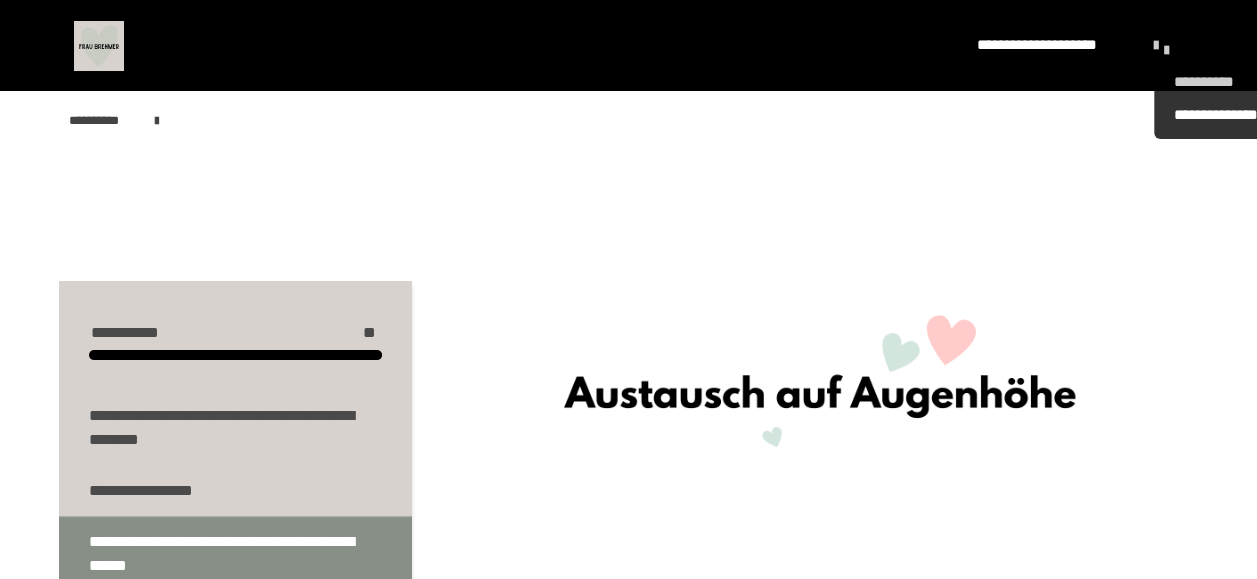 click on "**********" at bounding box center (1161, 47) 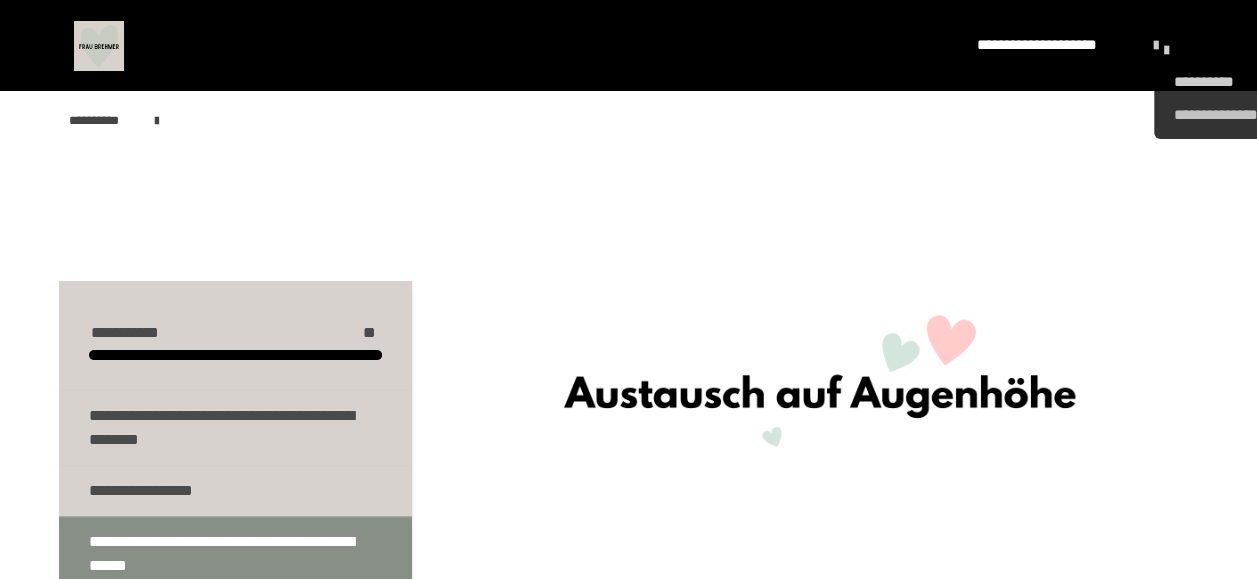 click on "**********" at bounding box center [1234, 115] 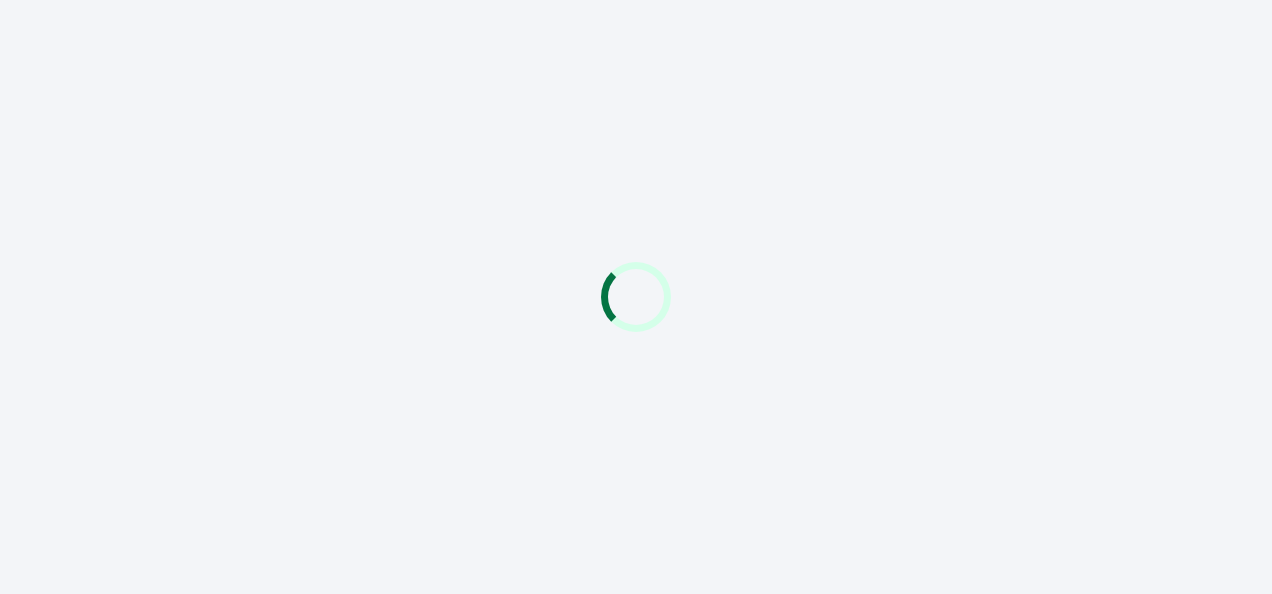 scroll, scrollTop: 0, scrollLeft: 0, axis: both 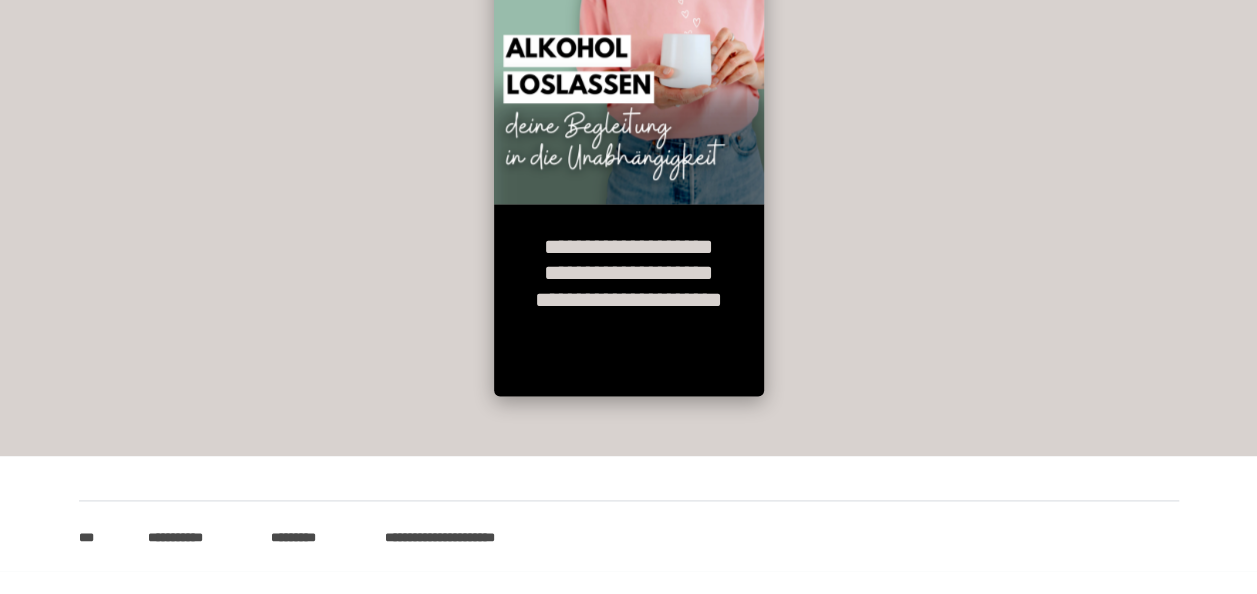 click at bounding box center [629, 69] 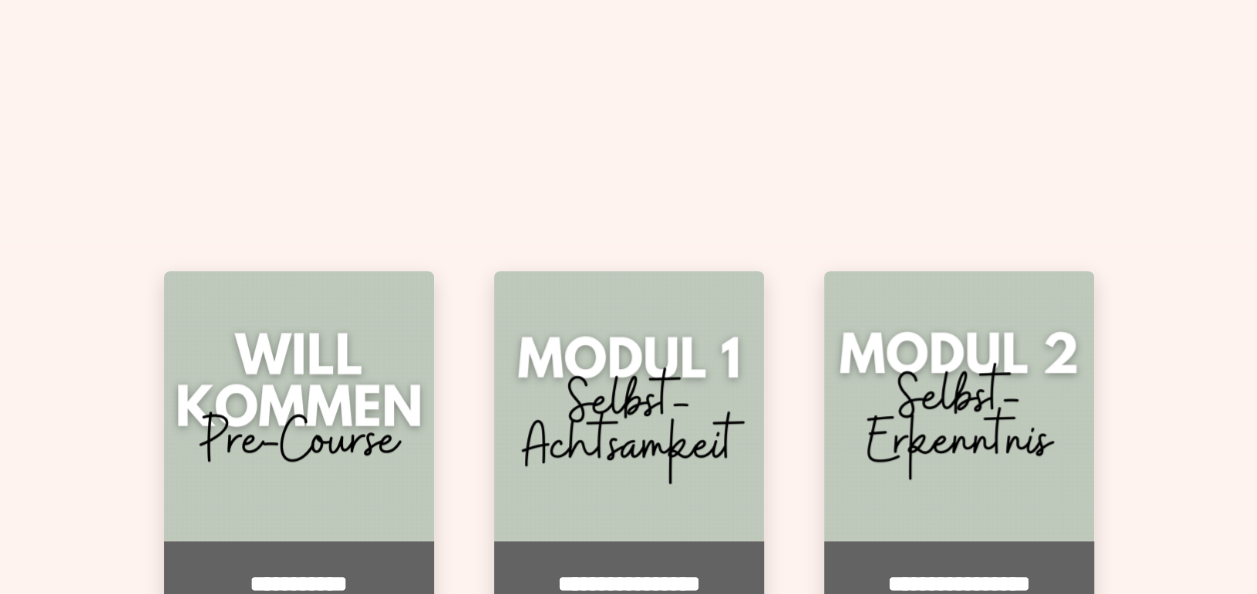 scroll, scrollTop: 640, scrollLeft: 0, axis: vertical 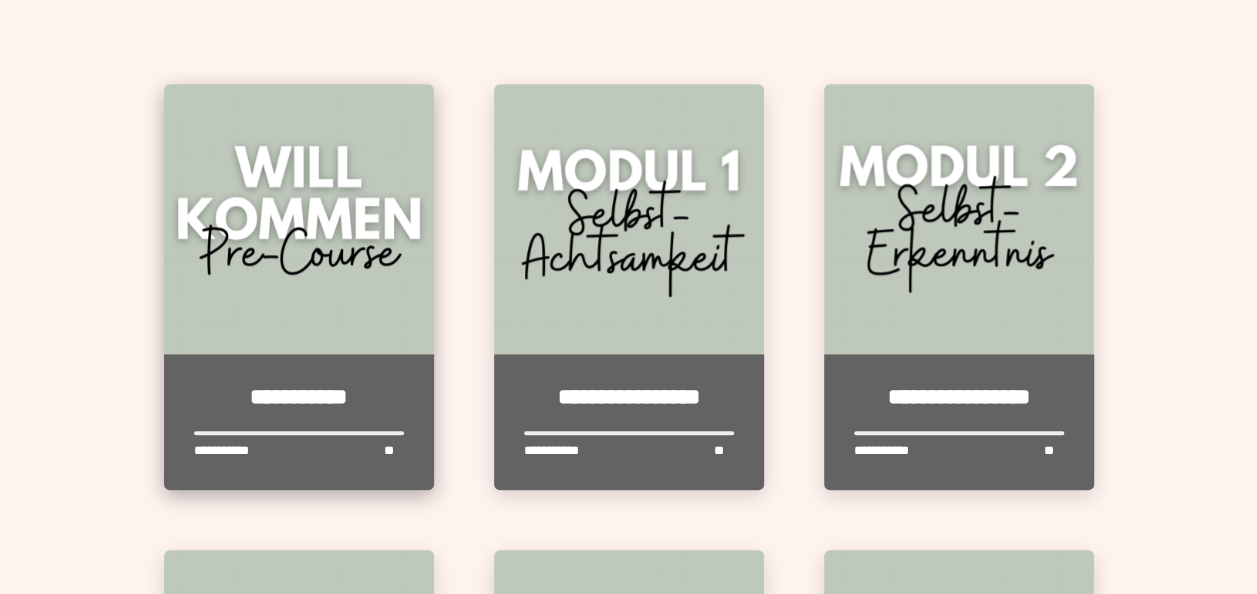 click at bounding box center [299, 219] 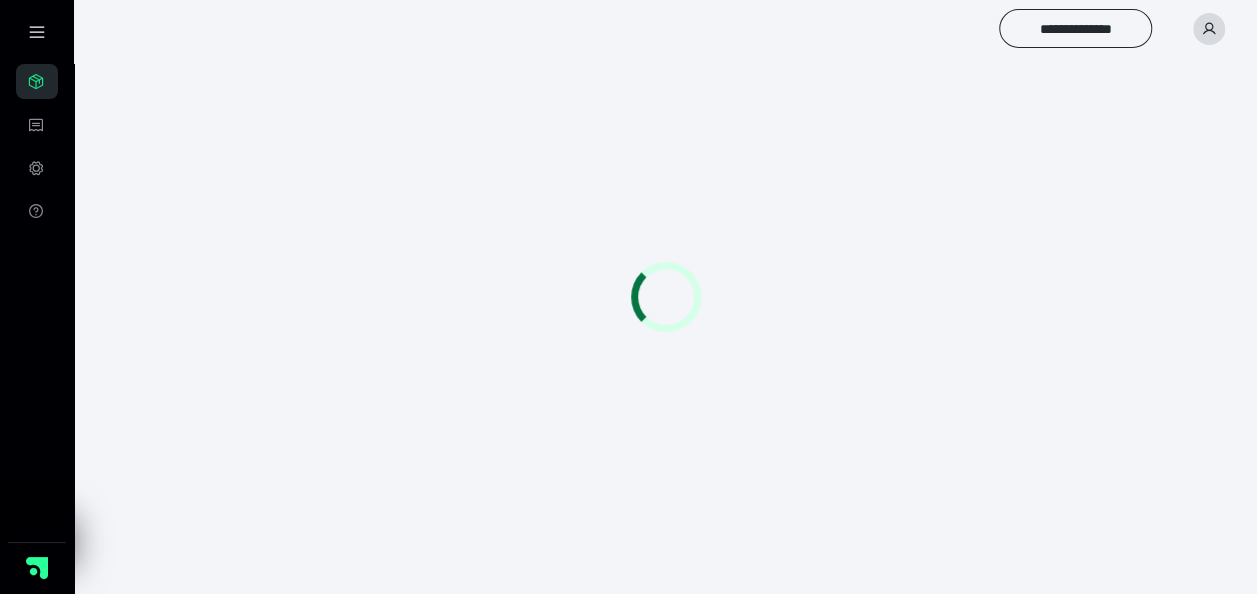 scroll, scrollTop: 0, scrollLeft: 0, axis: both 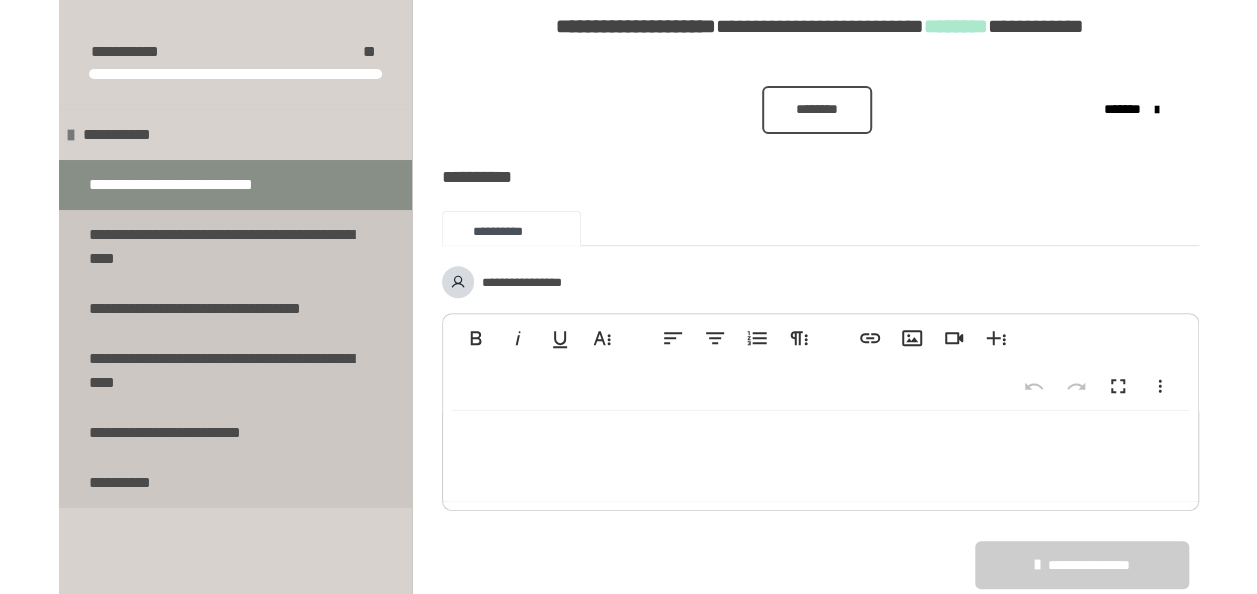 click on "********" at bounding box center [817, 109] 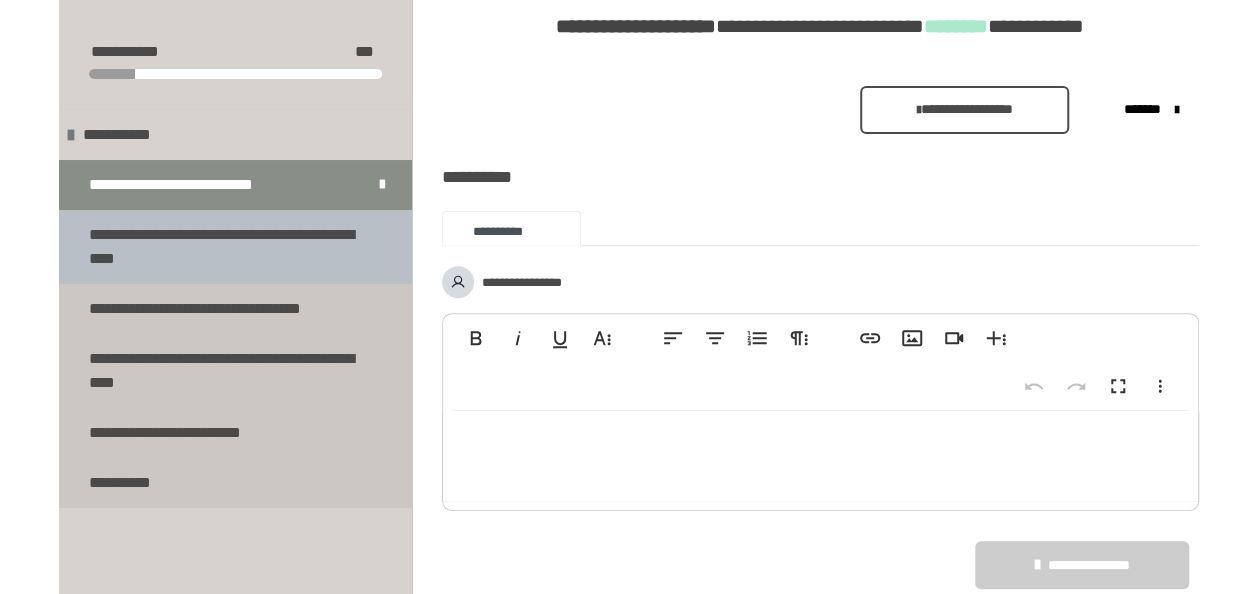 click on "**********" at bounding box center (227, 247) 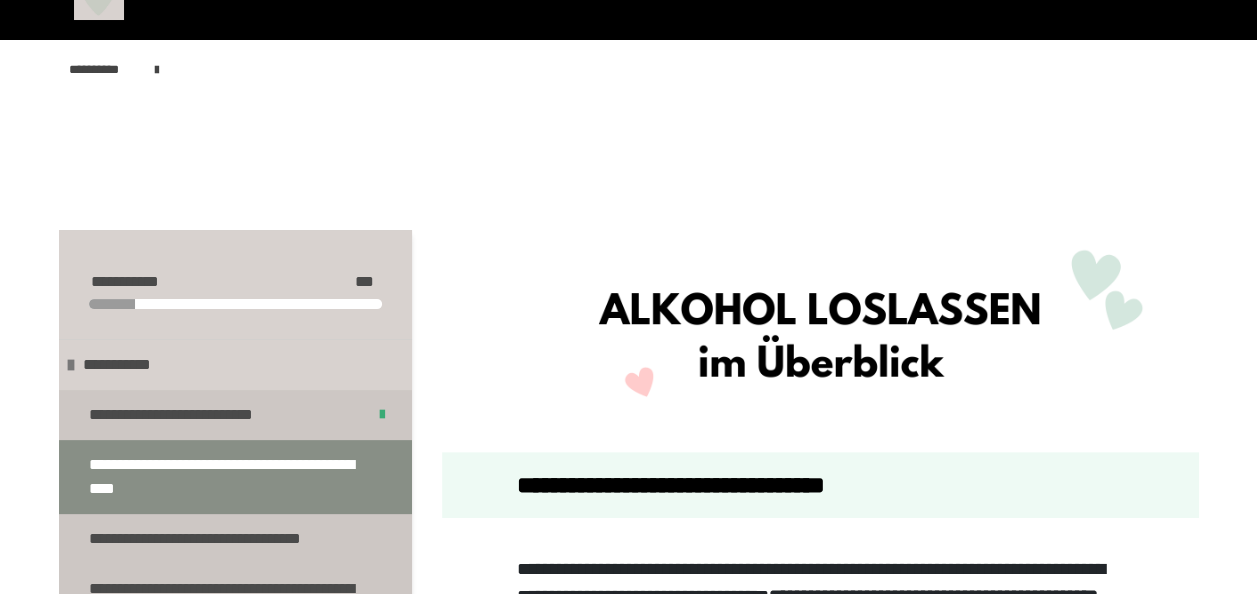 scroll, scrollTop: 0, scrollLeft: 0, axis: both 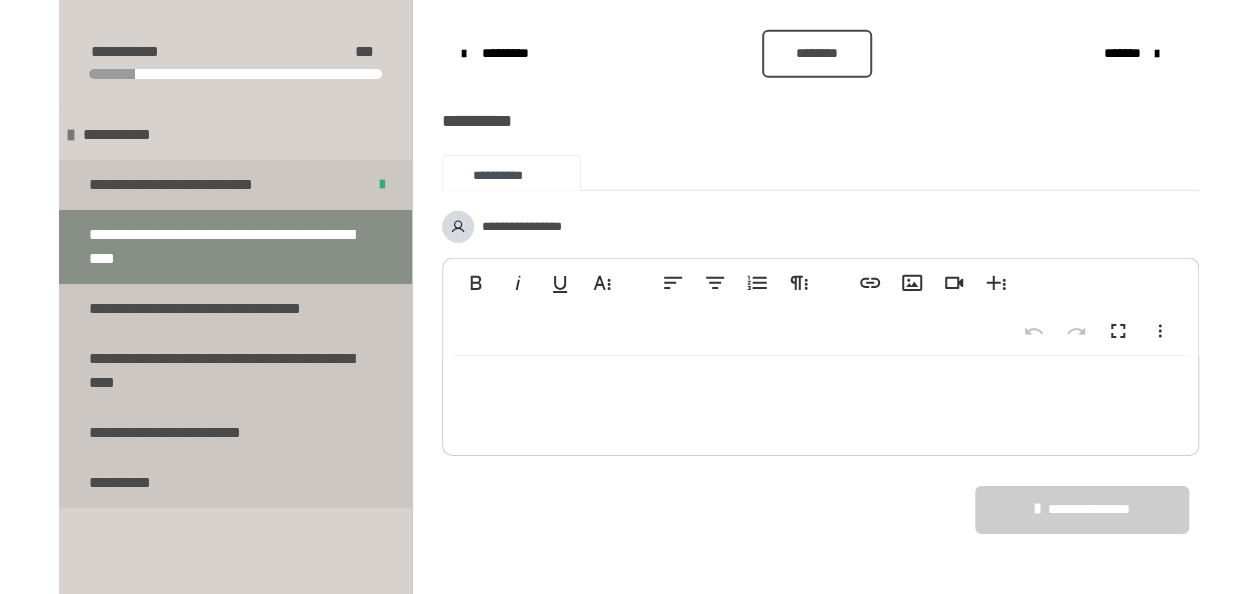 click on "********" at bounding box center (817, 53) 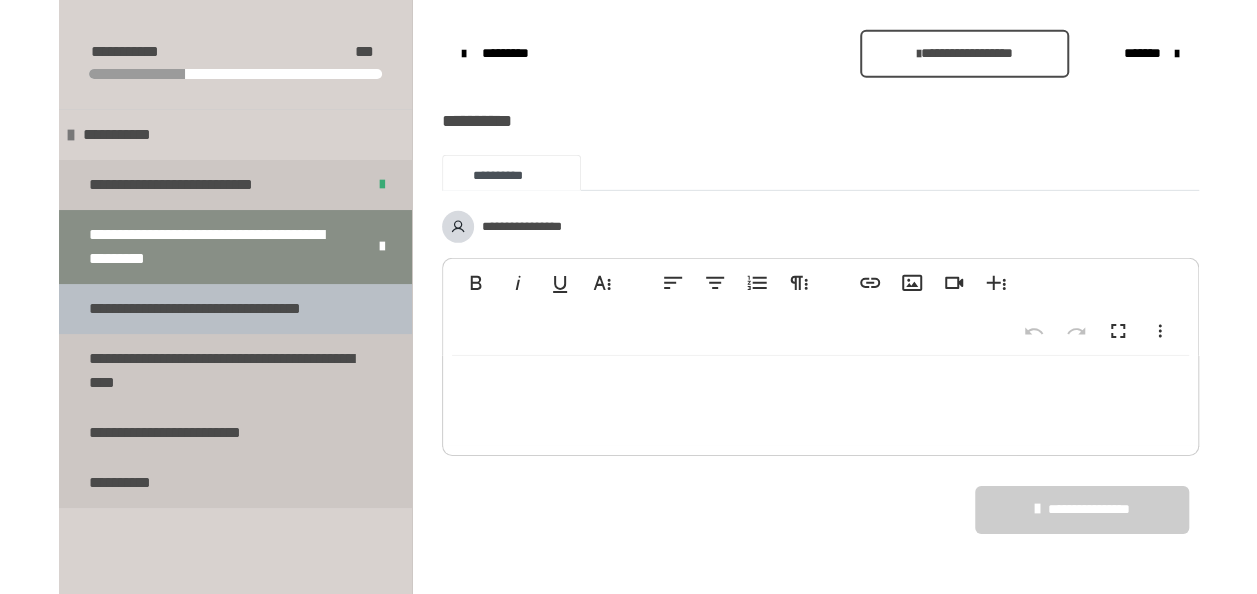click on "**********" at bounding box center [208, 309] 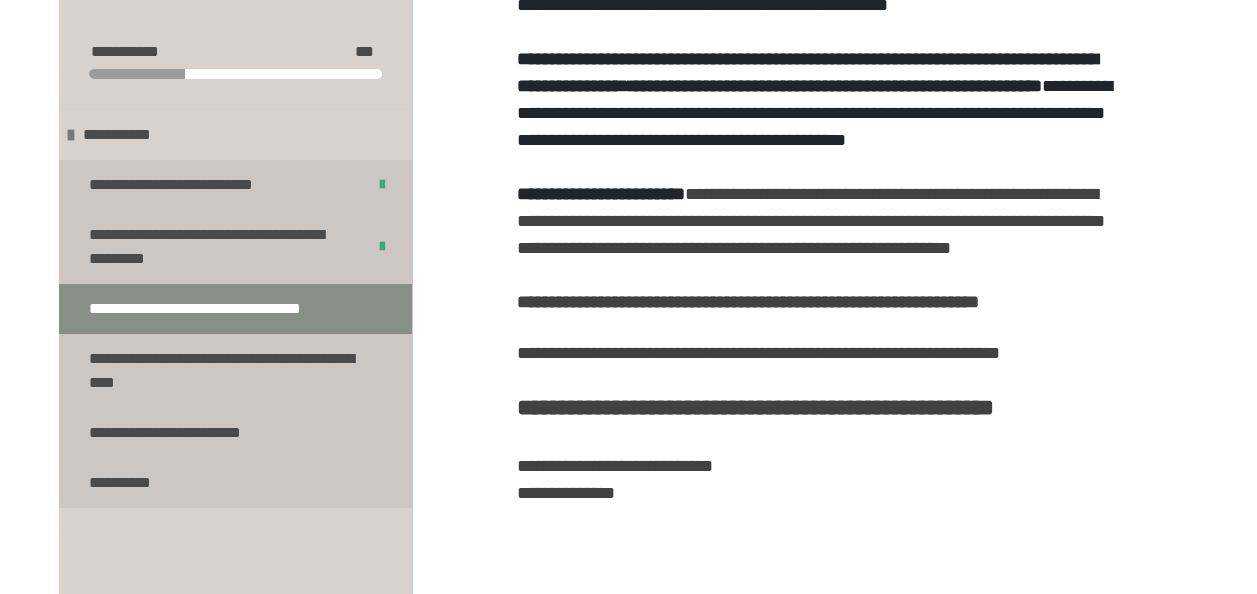 scroll, scrollTop: 824, scrollLeft: 0, axis: vertical 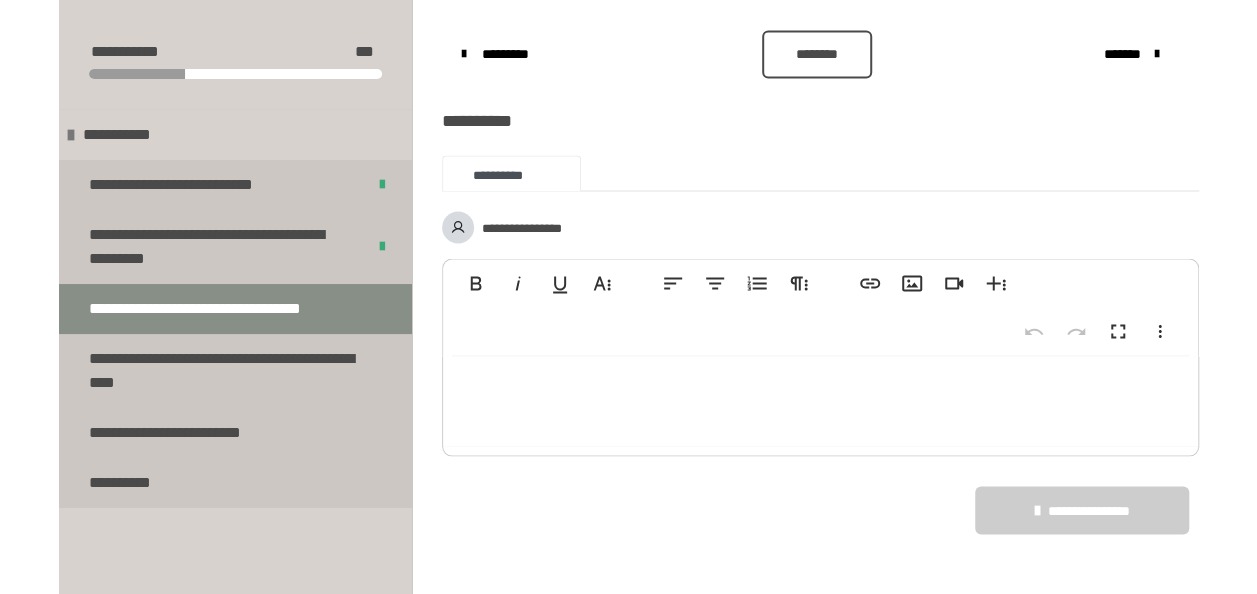 click on "********" at bounding box center [817, 54] 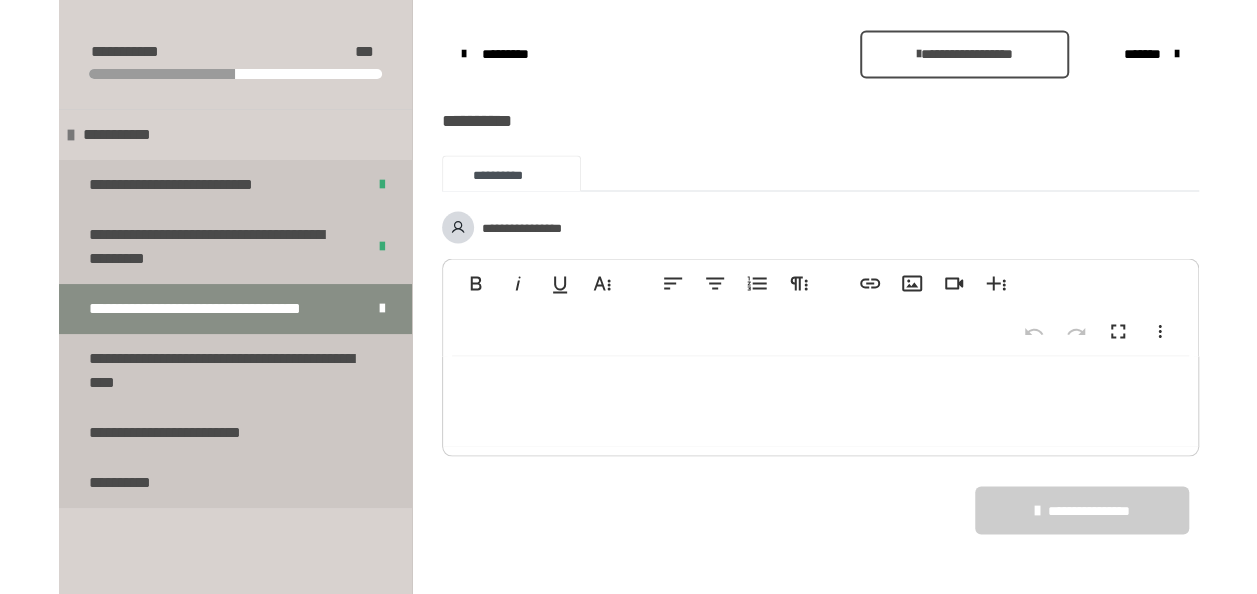 scroll, scrollTop: 1766, scrollLeft: 0, axis: vertical 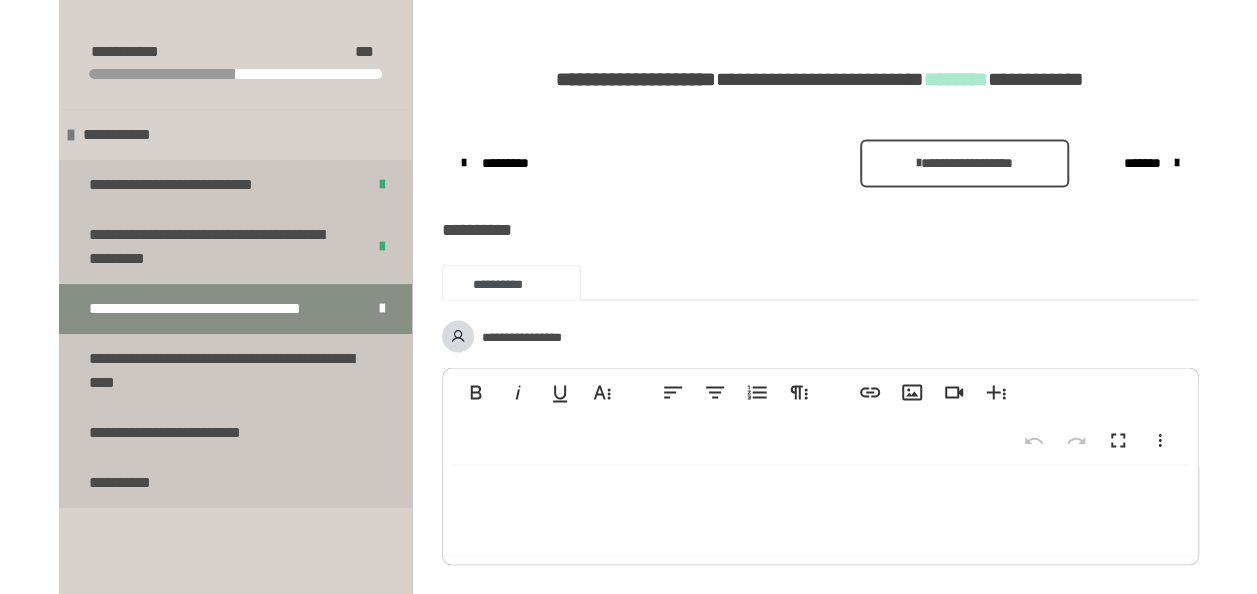 click on "*******" at bounding box center (1141, 163) 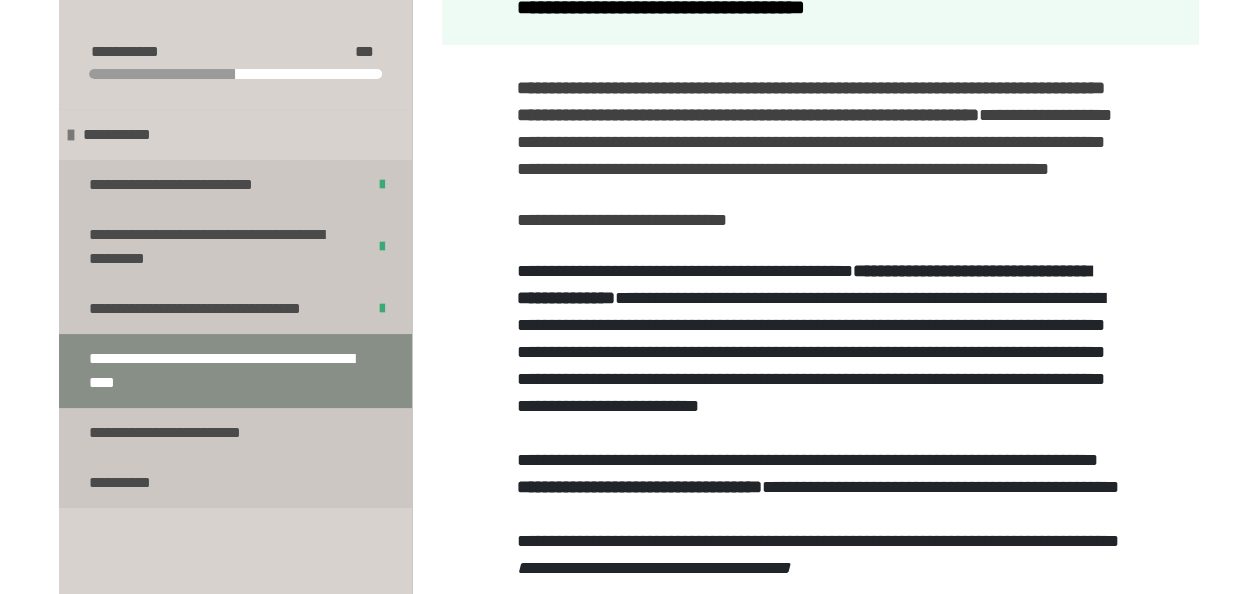 scroll, scrollTop: 584, scrollLeft: 0, axis: vertical 